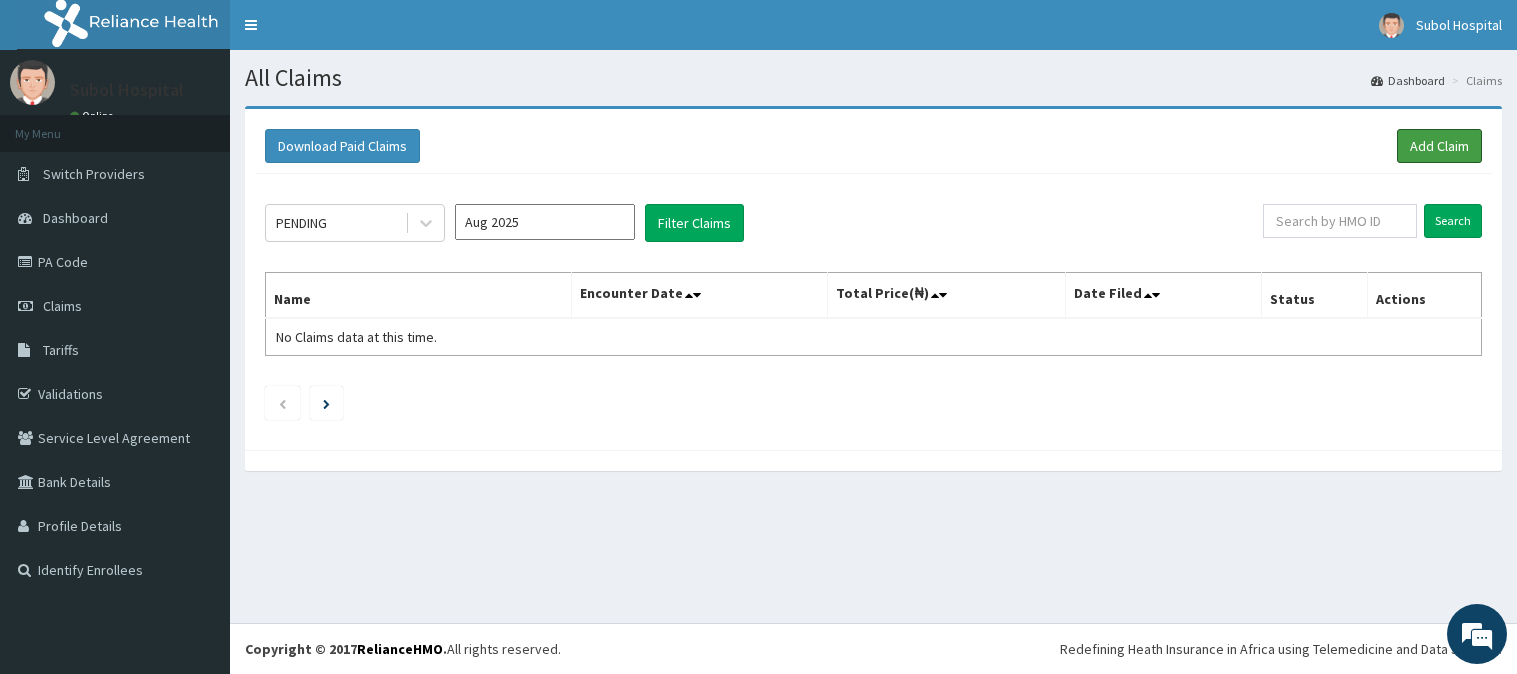 scroll, scrollTop: 0, scrollLeft: 0, axis: both 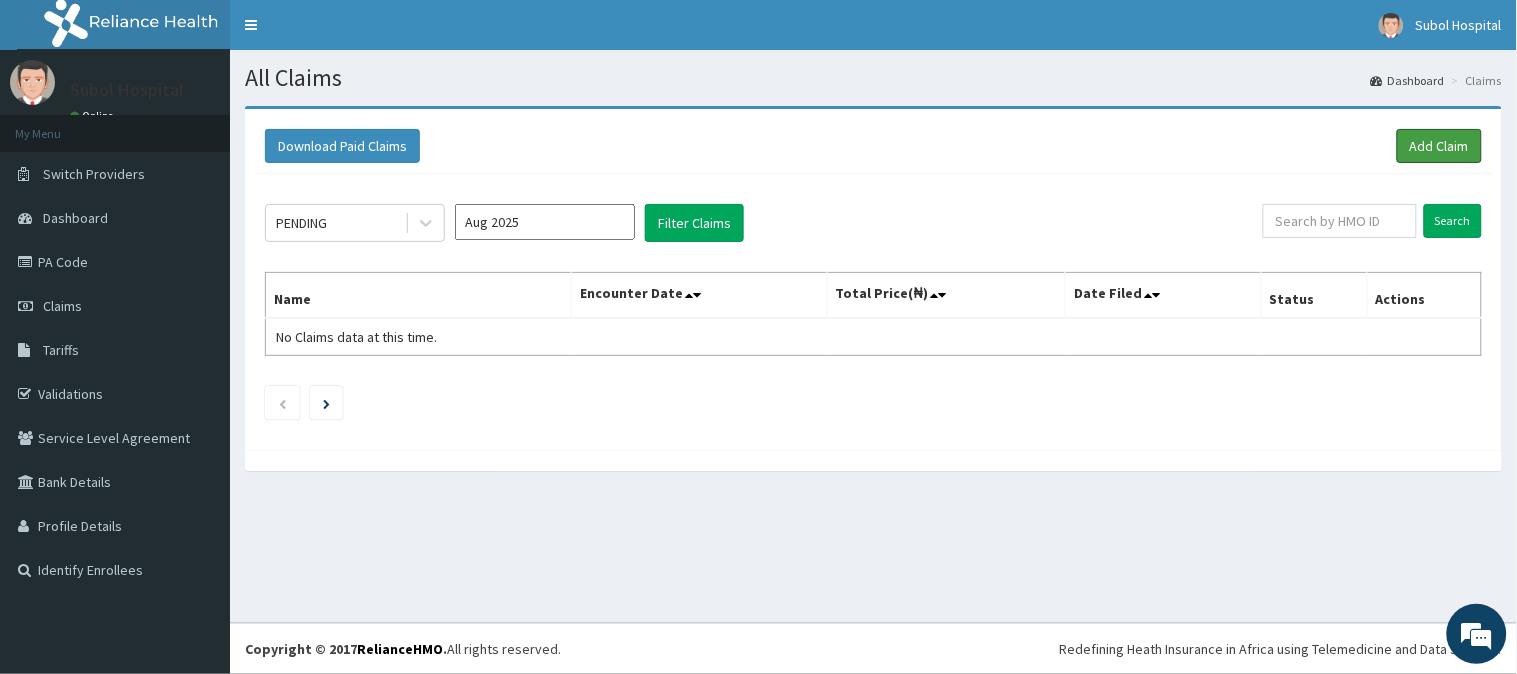 click on "Add Claim" at bounding box center [1439, 146] 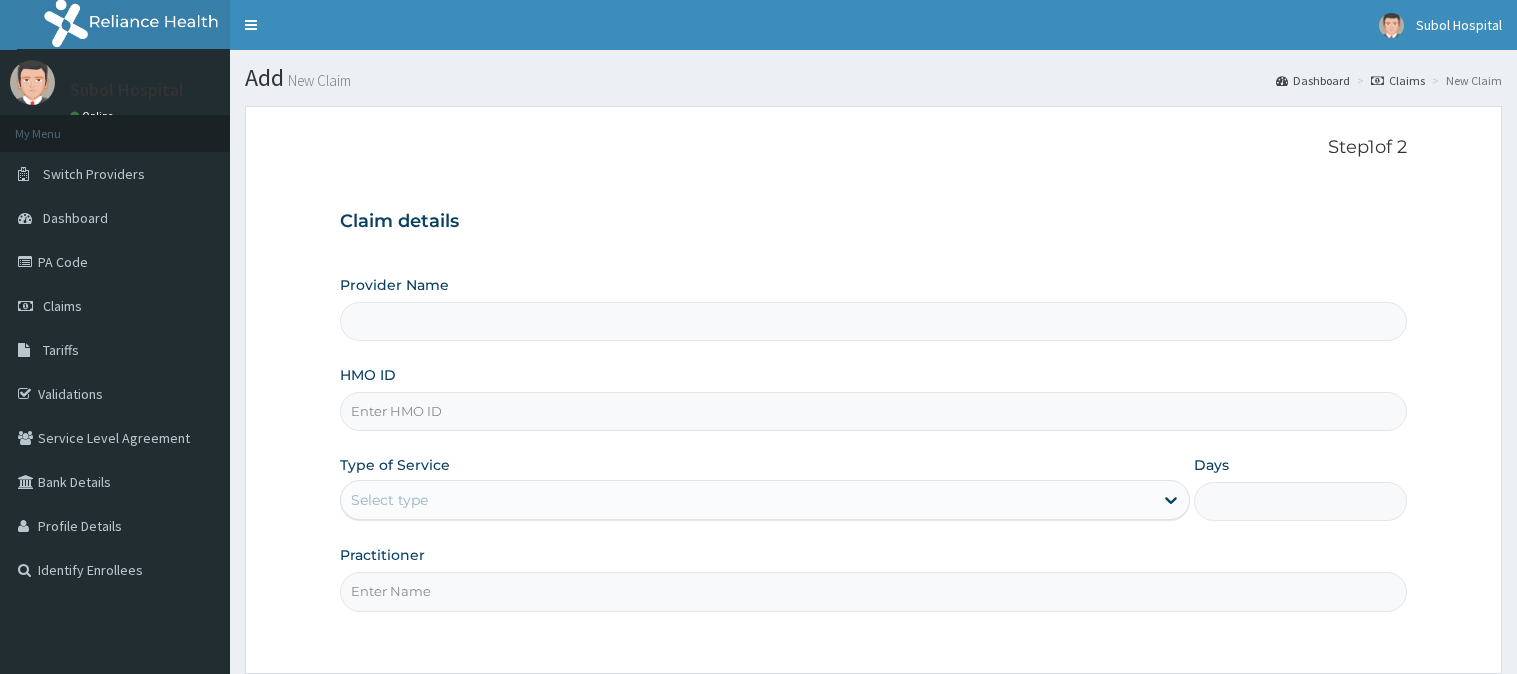 scroll, scrollTop: 0, scrollLeft: 0, axis: both 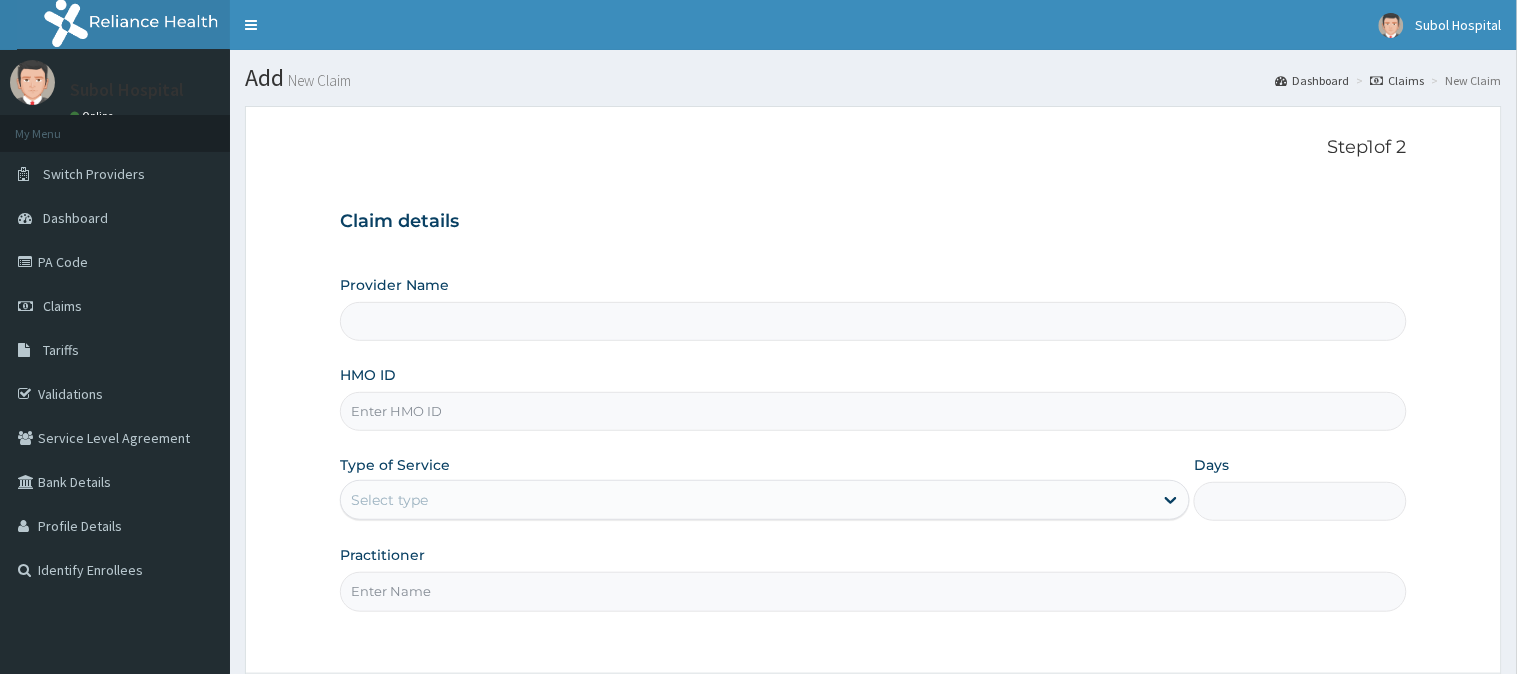 click on "HMO ID" at bounding box center (873, 411) 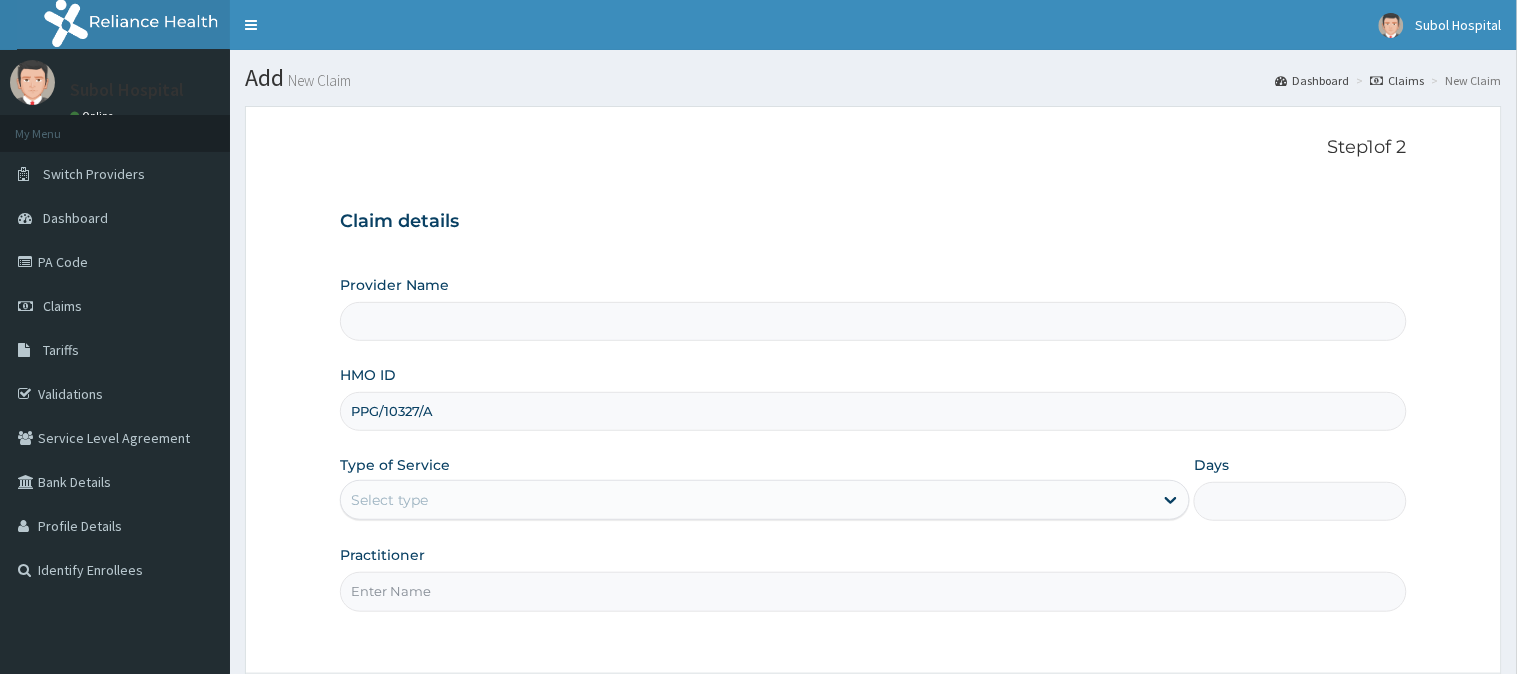 type on "PPG/10327/A" 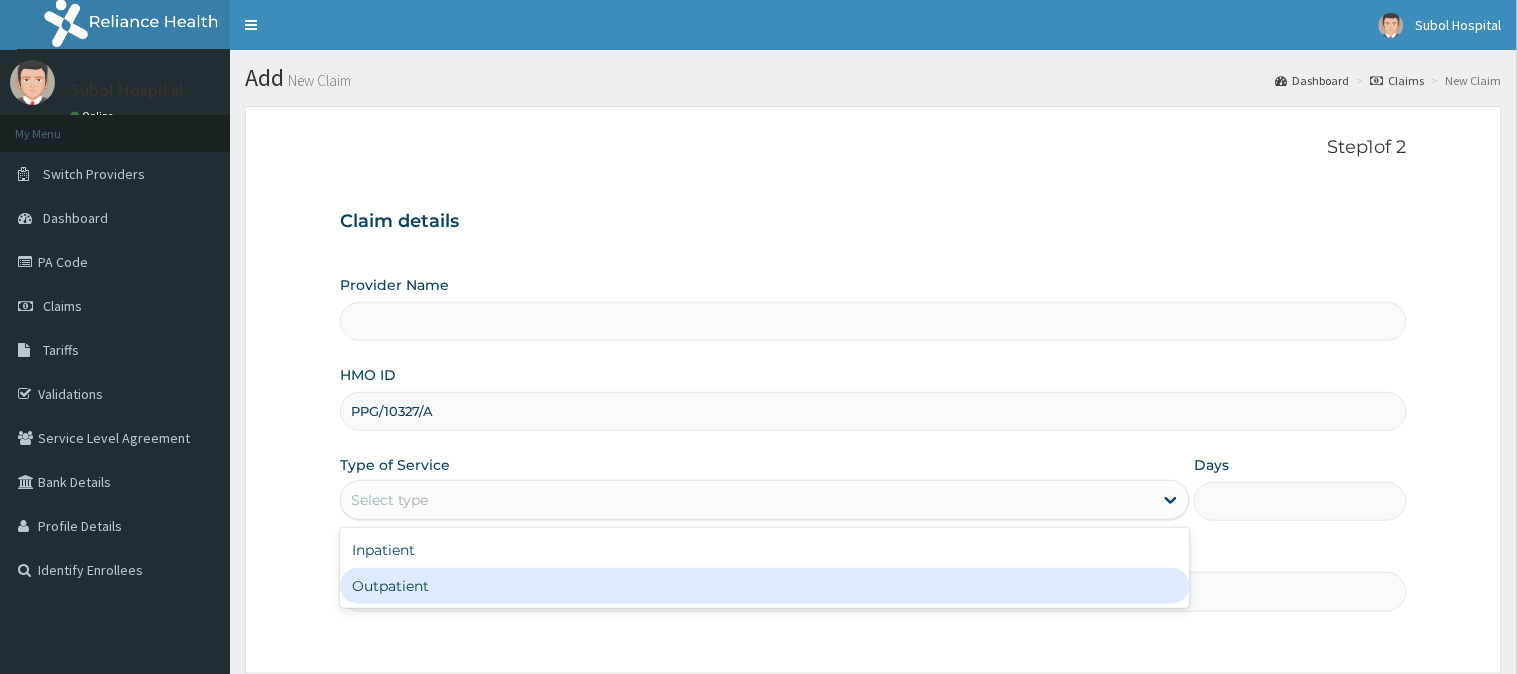 click on "Outpatient" at bounding box center [765, 586] 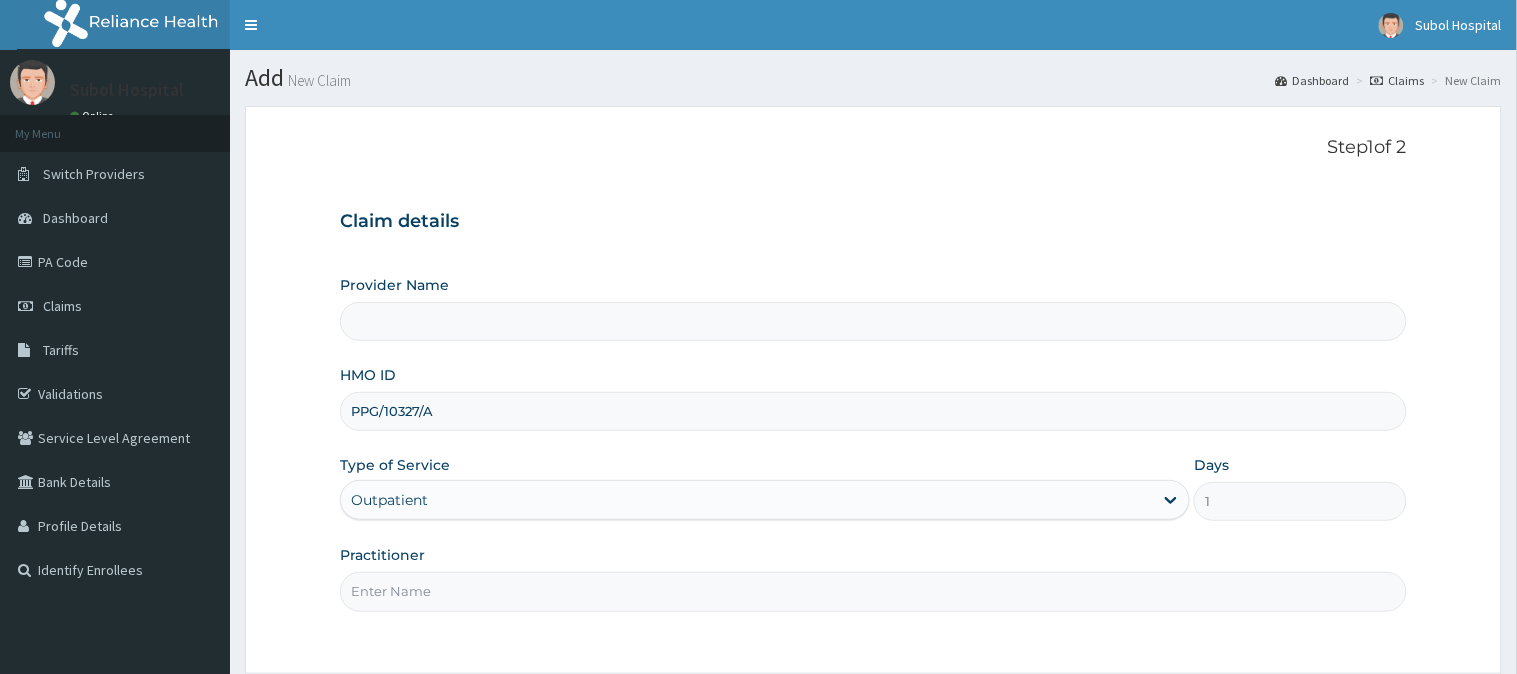 click on "Practitioner" at bounding box center (873, 591) 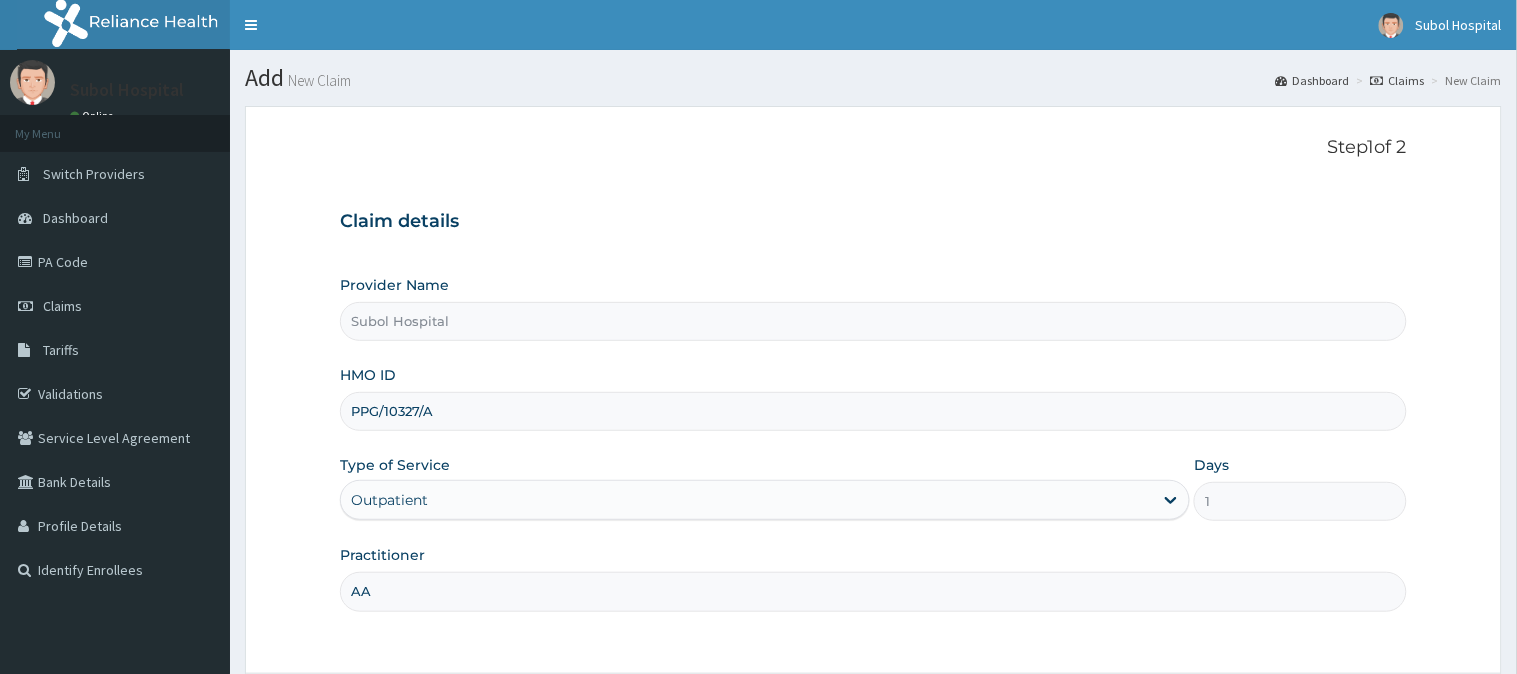 type on "AA" 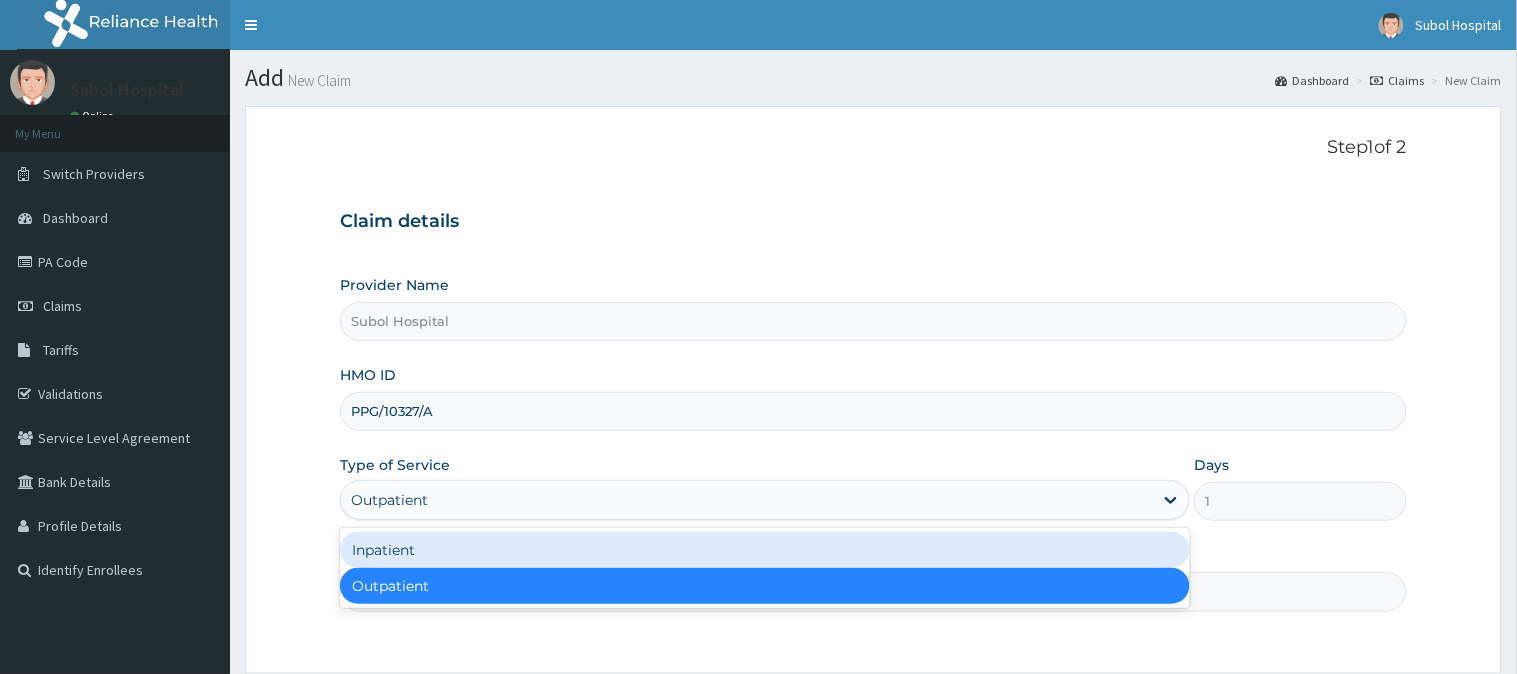 click on "Inpatient" at bounding box center [765, 550] 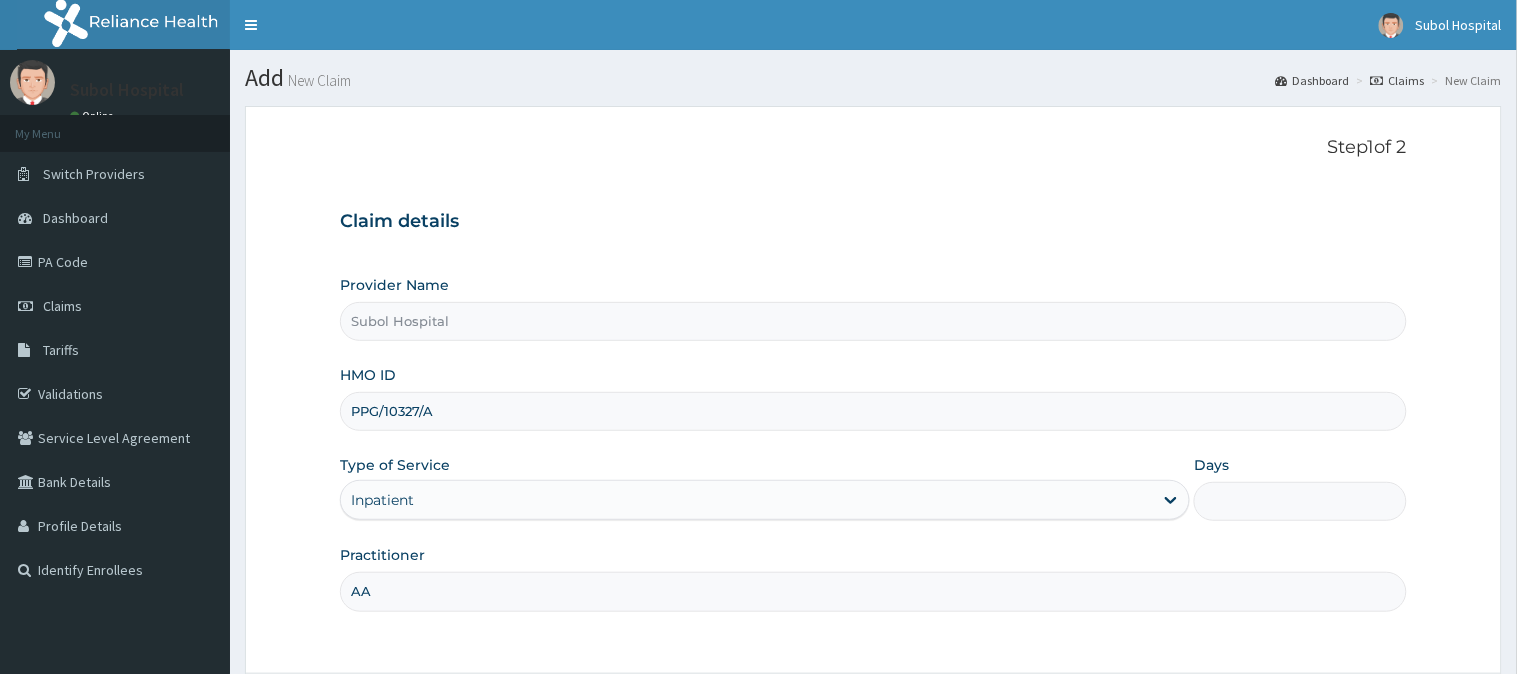 click on "Days" at bounding box center (1300, 488) 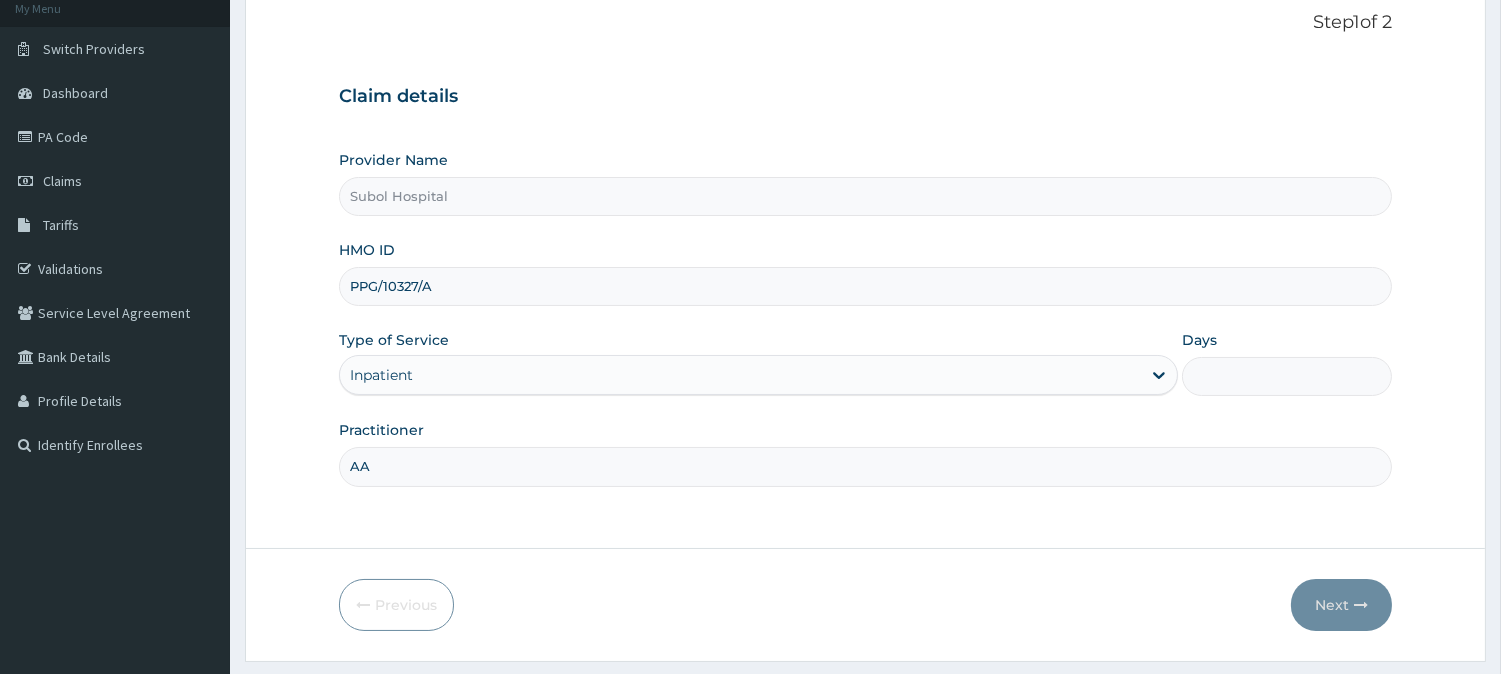 scroll, scrollTop: 178, scrollLeft: 0, axis: vertical 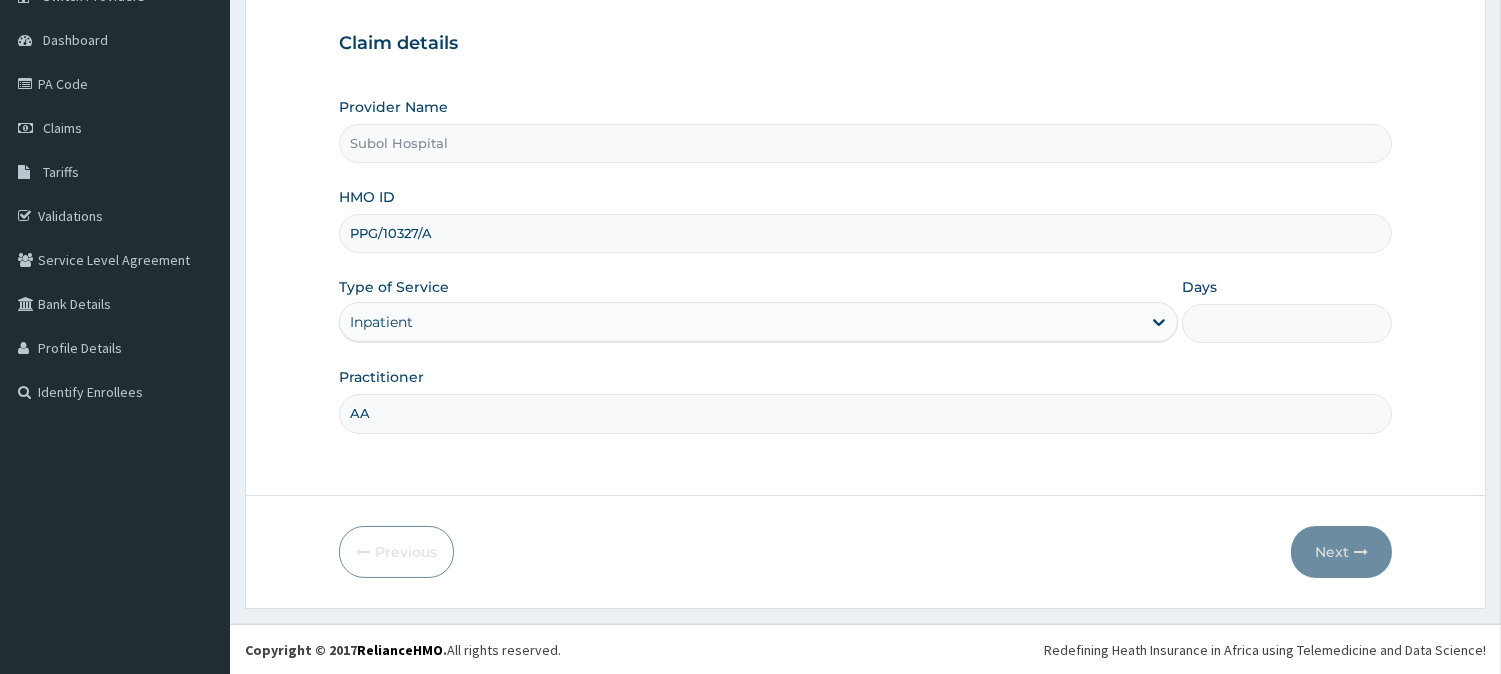 click on "Days" at bounding box center [1287, 323] 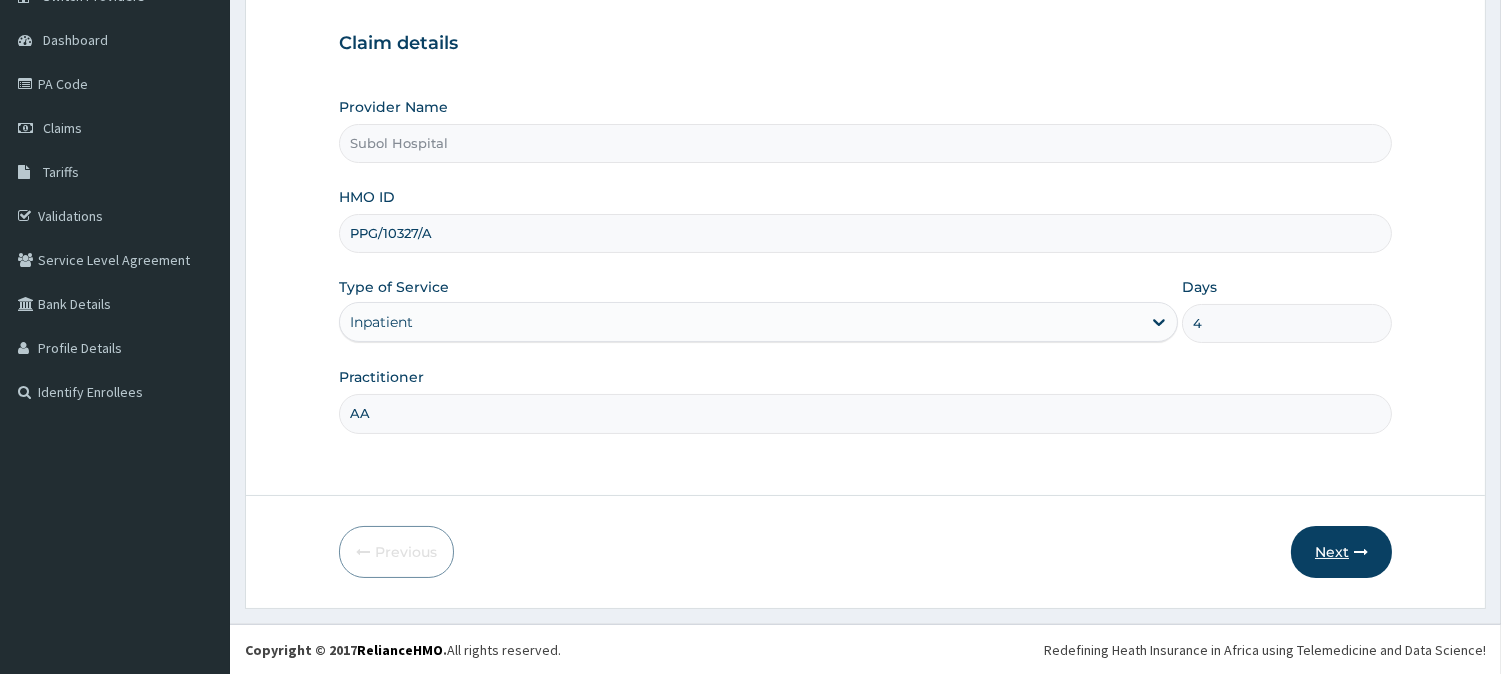 type on "4" 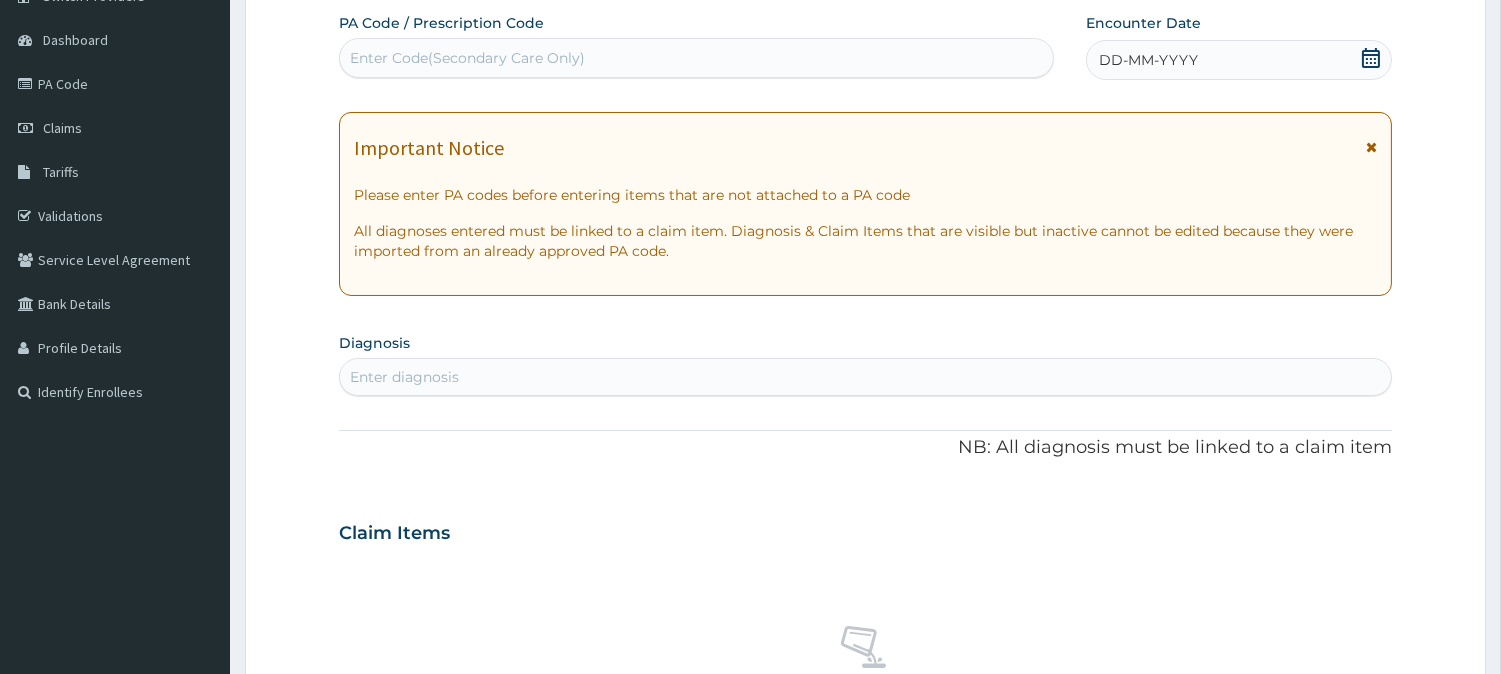 click at bounding box center (1371, 147) 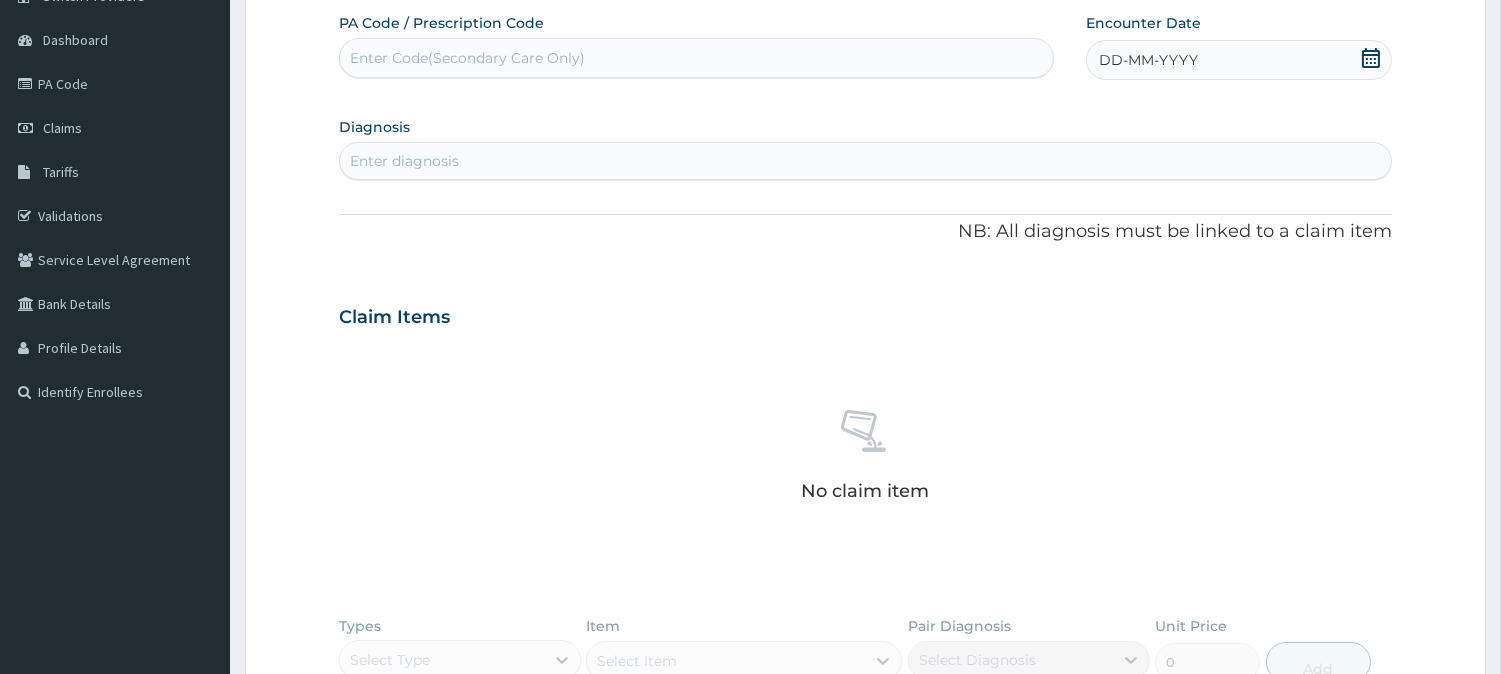 click on "Enter Code(Secondary Care Only)" at bounding box center (467, 58) 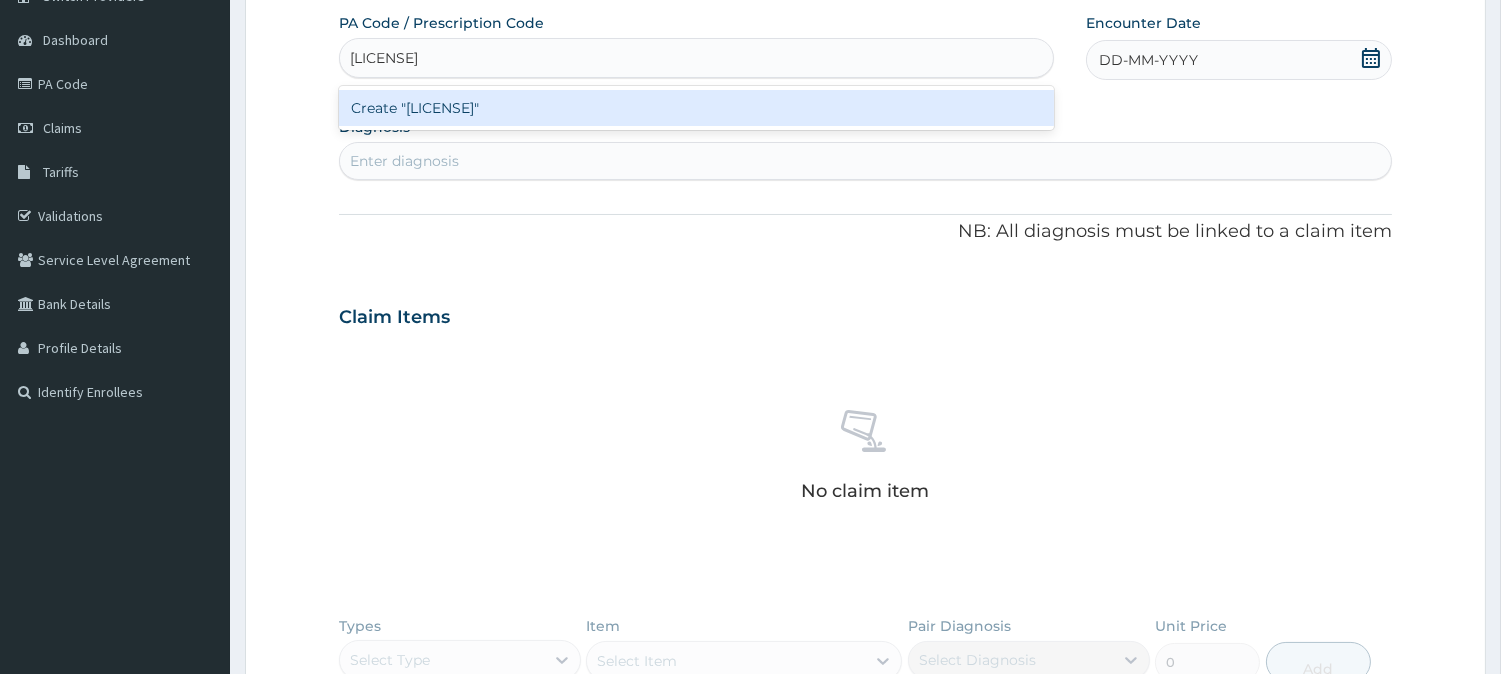 click on "Create "PA/5482AA"" at bounding box center (696, 108) 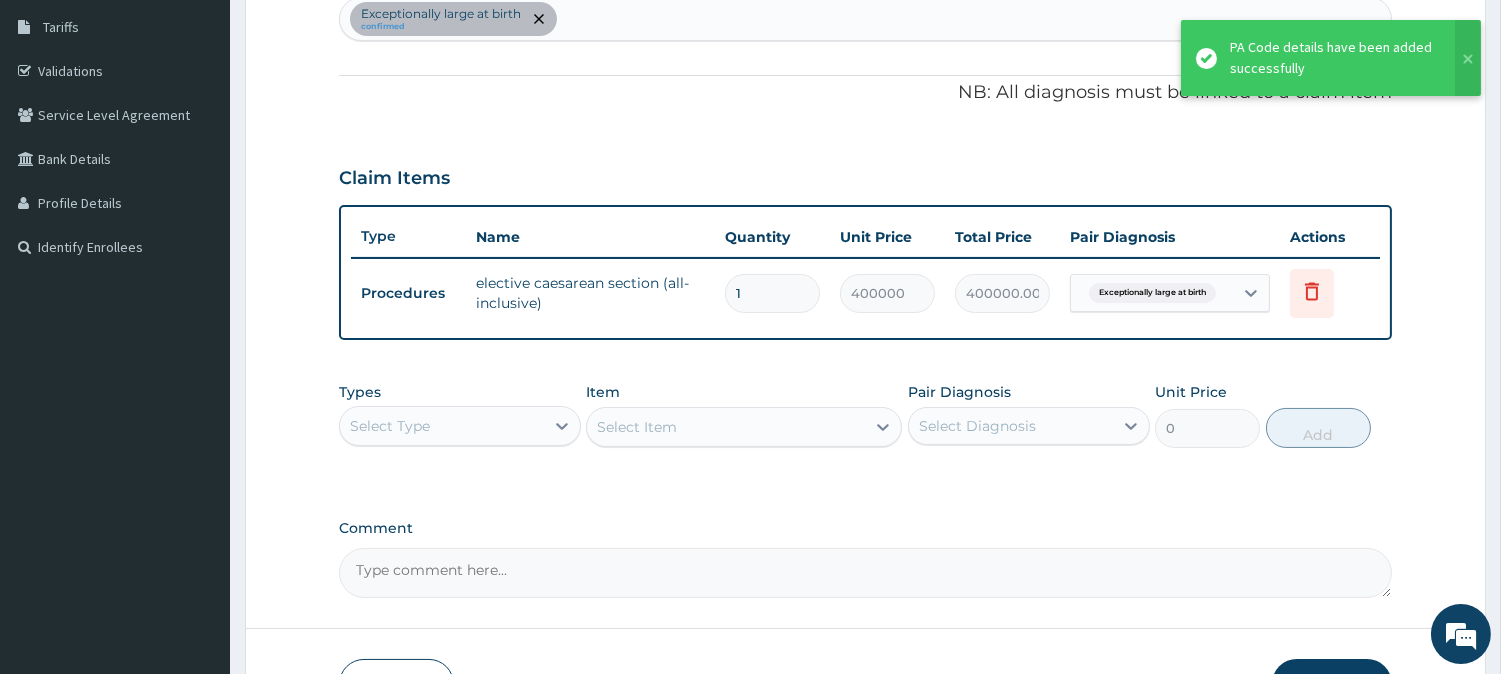 scroll, scrollTop: 454, scrollLeft: 0, axis: vertical 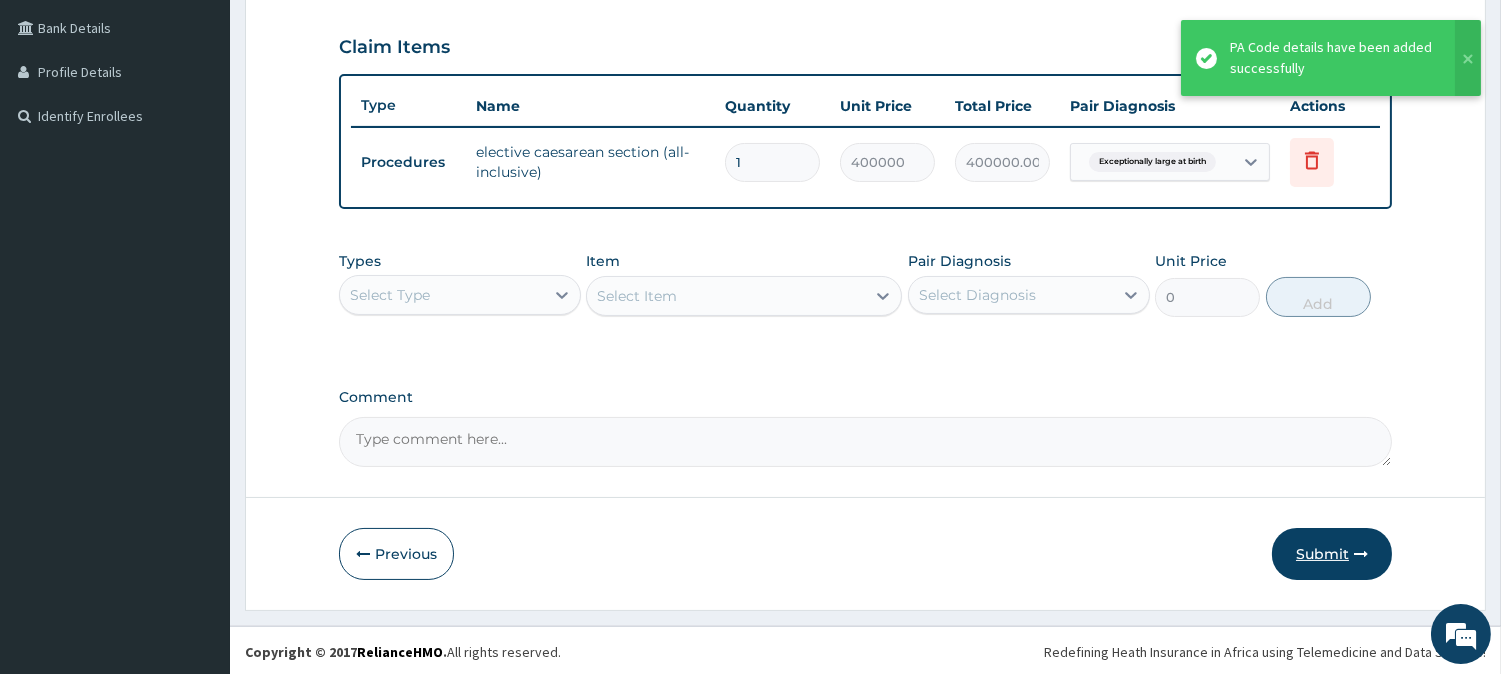 click on "Submit" at bounding box center (1332, 554) 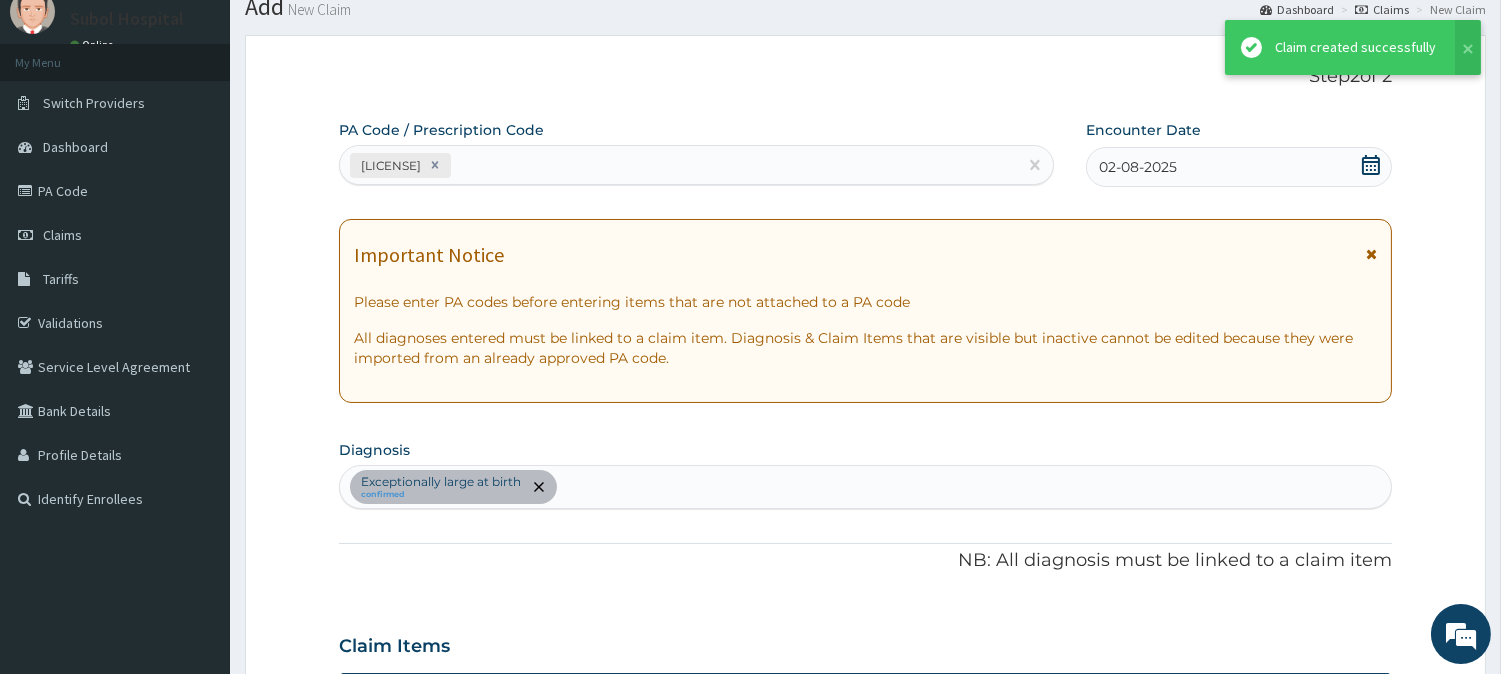 scroll, scrollTop: 454, scrollLeft: 0, axis: vertical 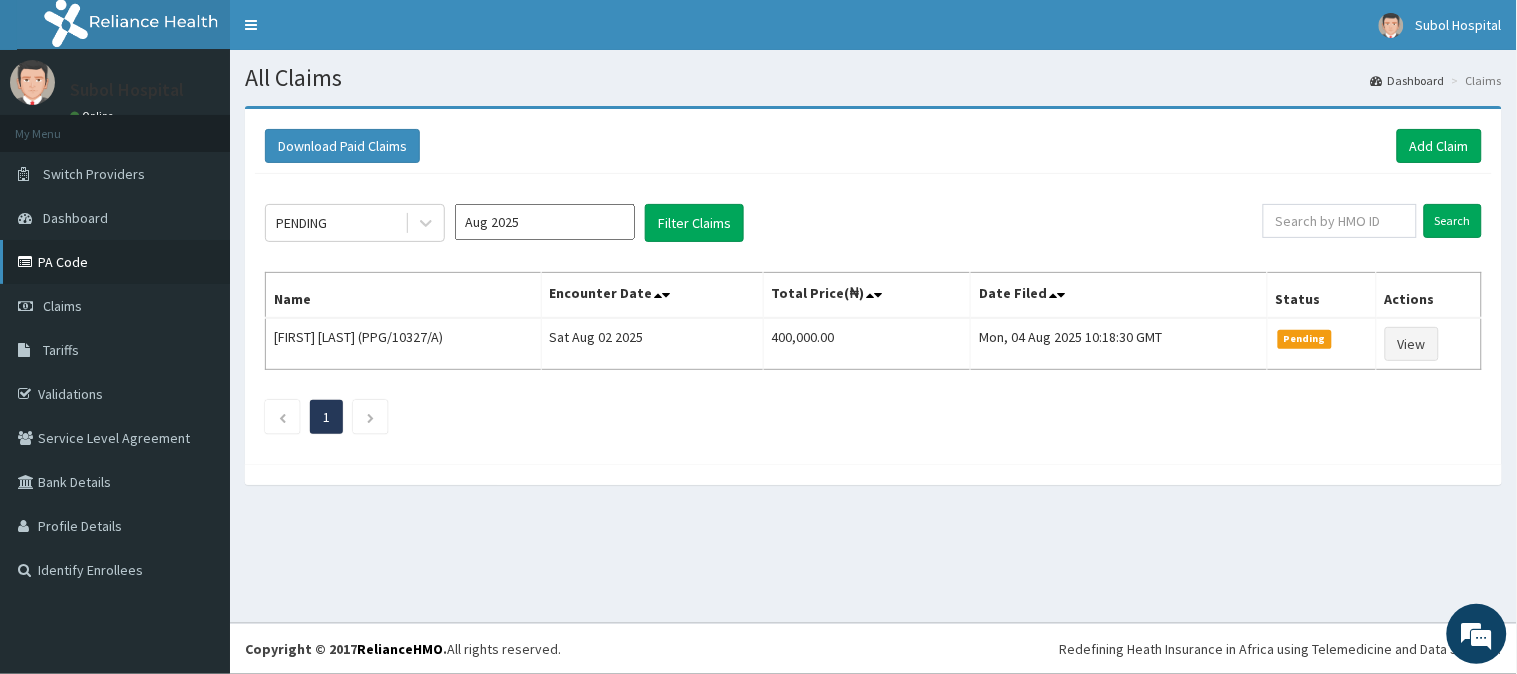 click on "PA Code" at bounding box center (115, 262) 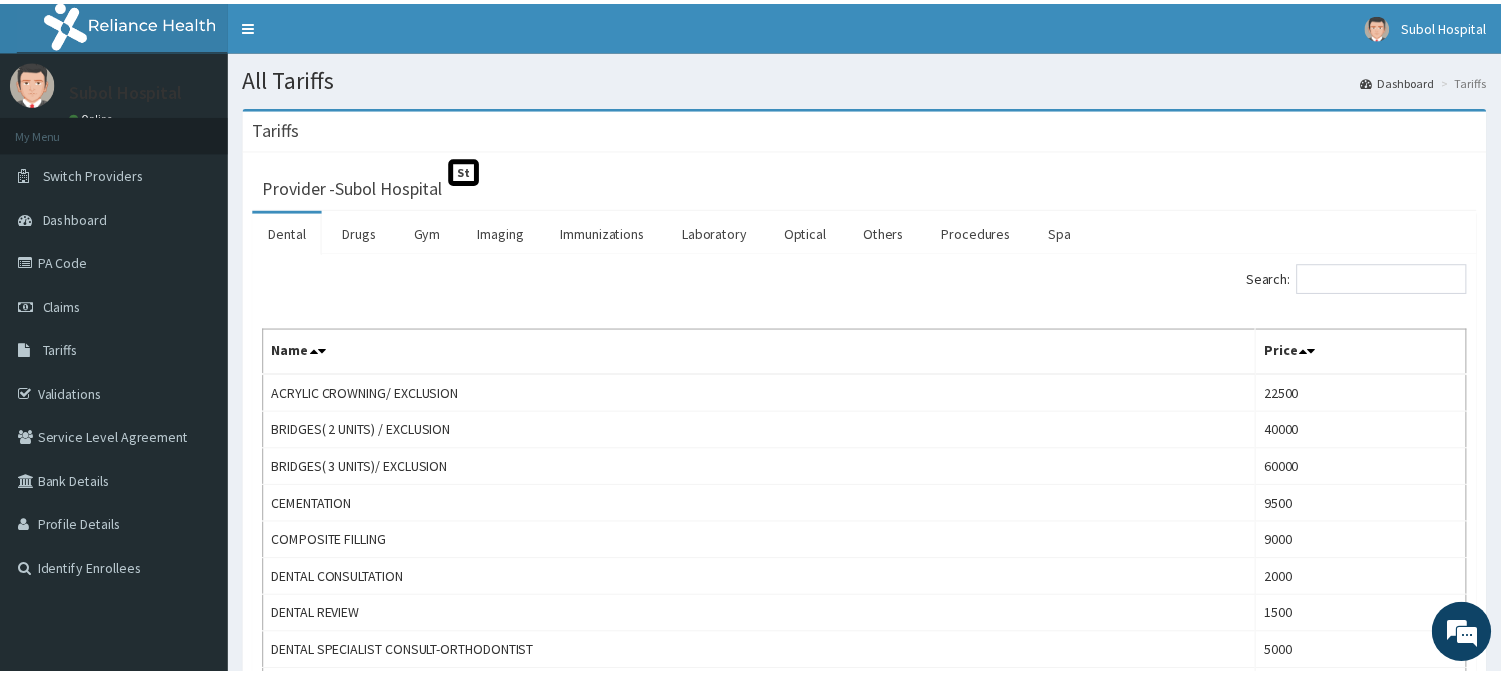 scroll, scrollTop: 0, scrollLeft: 0, axis: both 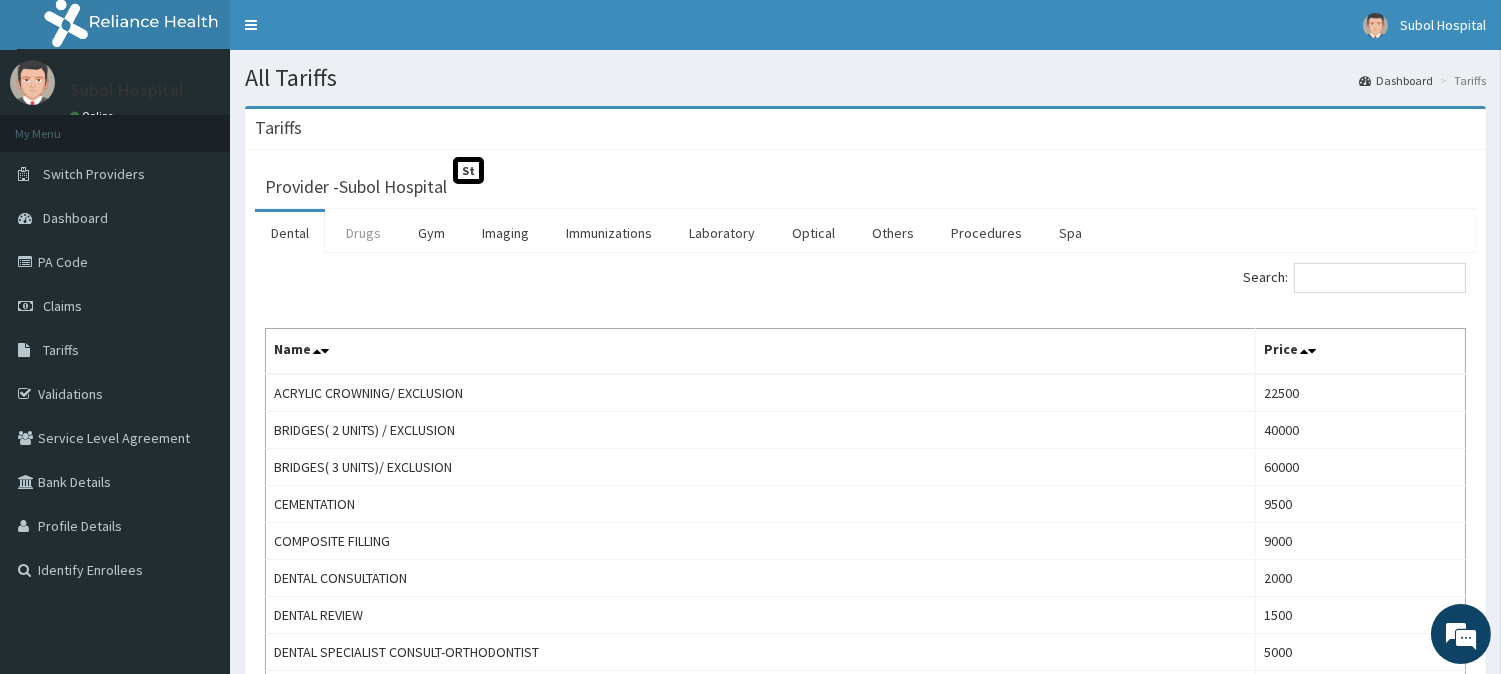 click on "Drugs" at bounding box center [363, 233] 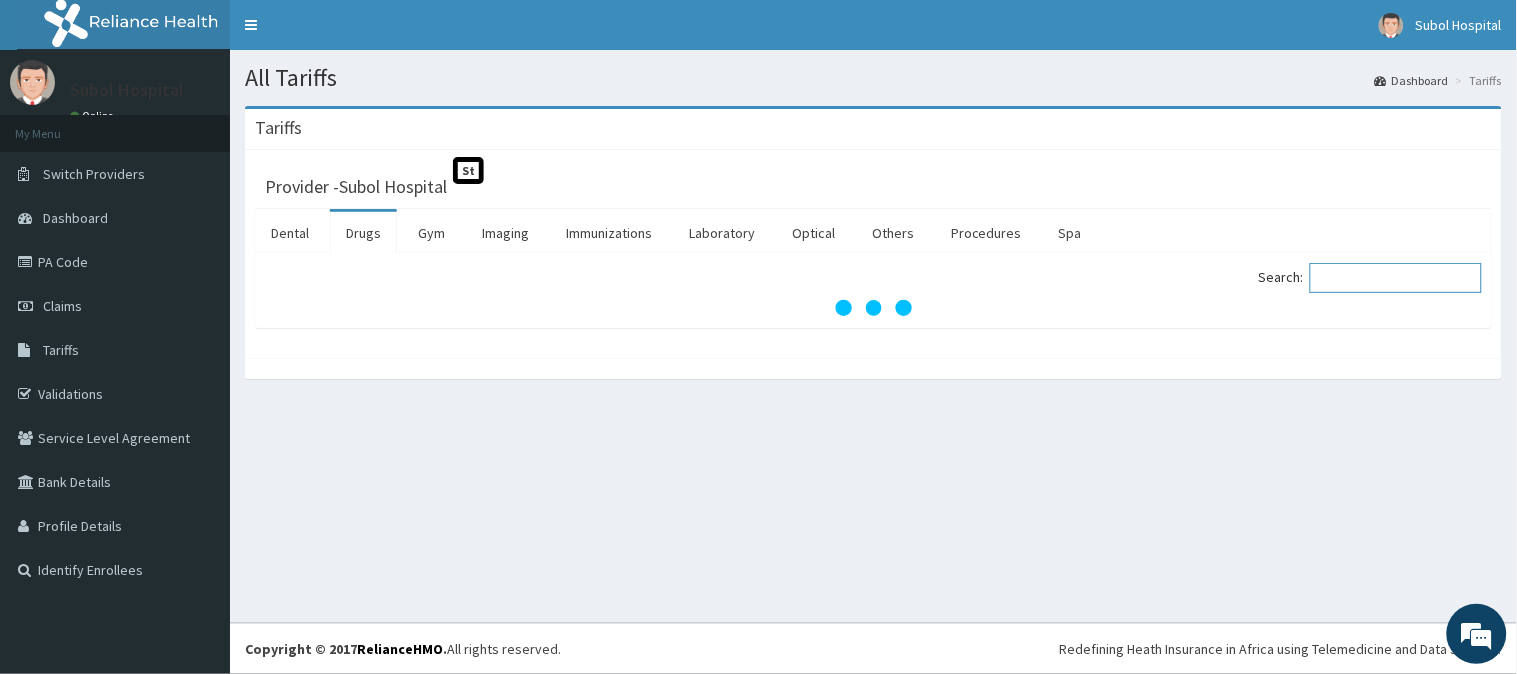 click on "Search:" at bounding box center [1396, 278] 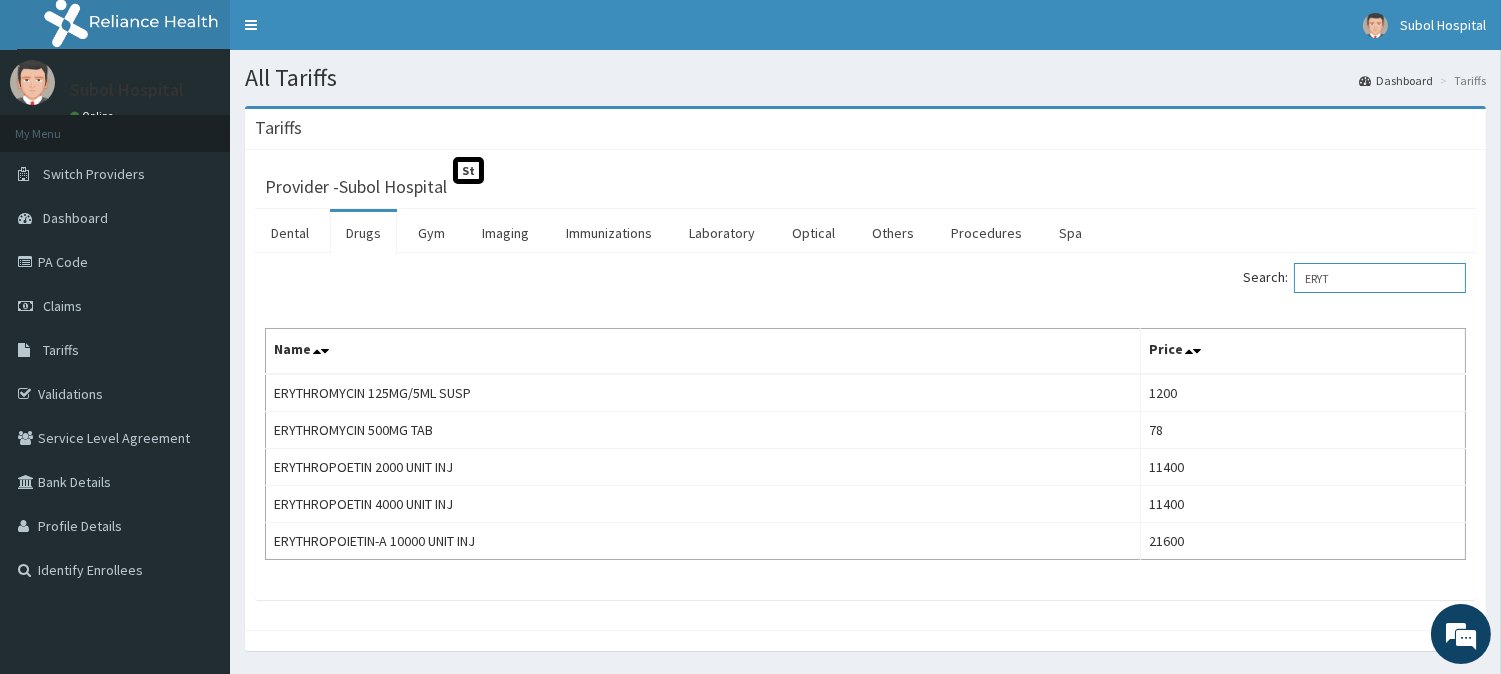 type on "ERYT" 